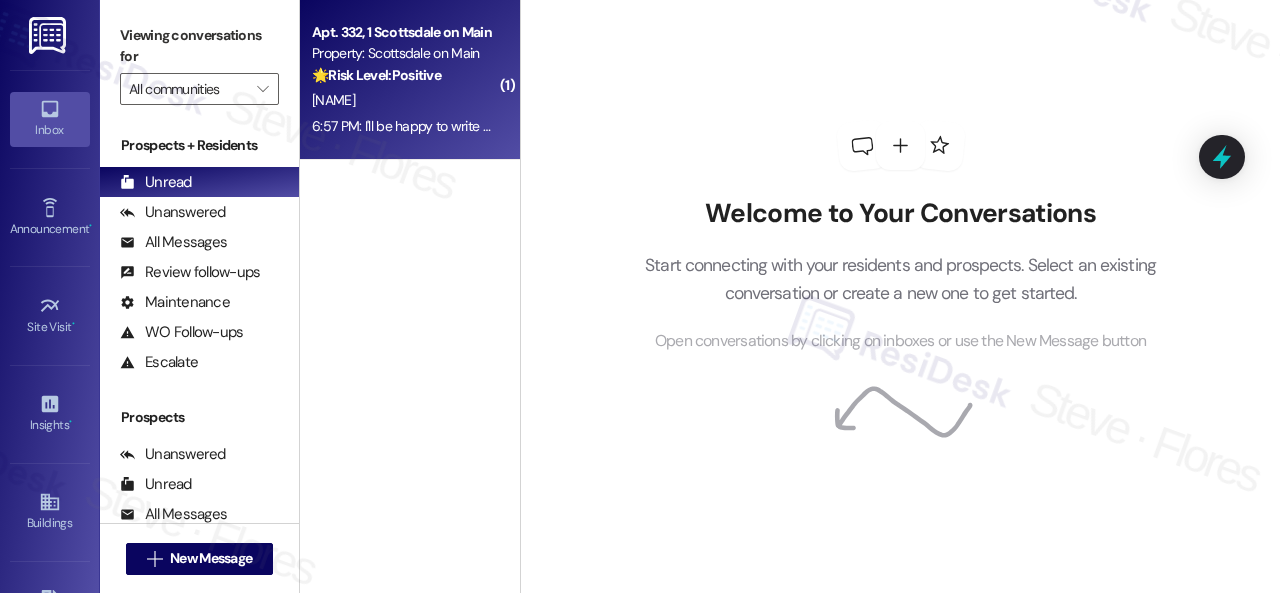 scroll, scrollTop: 0, scrollLeft: 0, axis: both 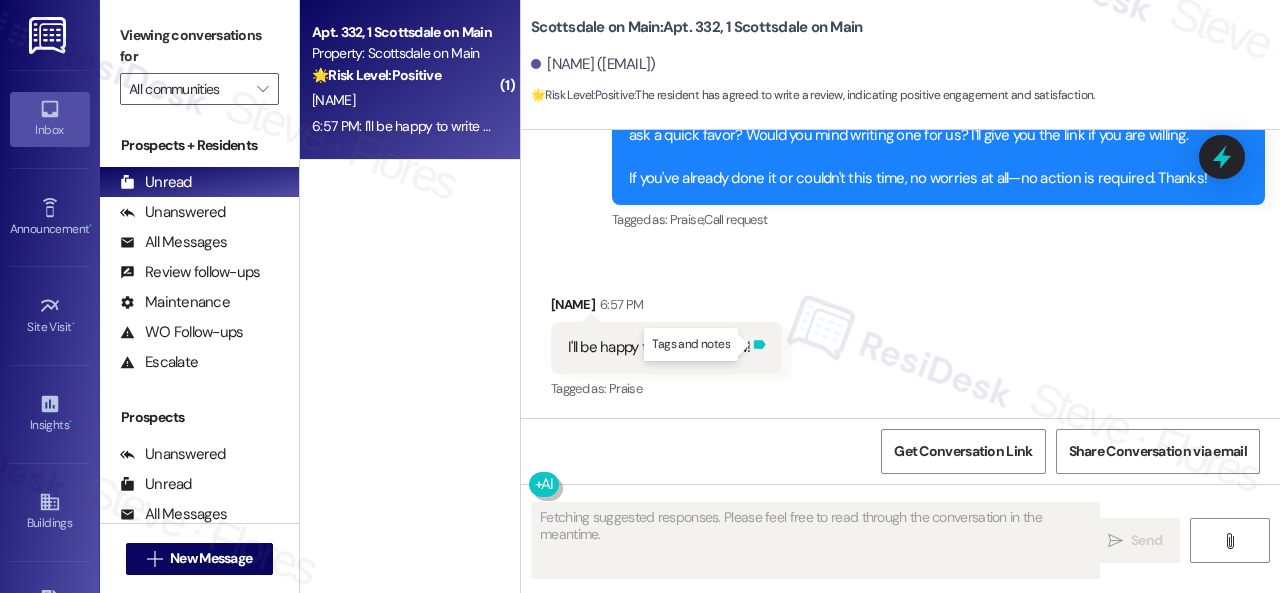 click 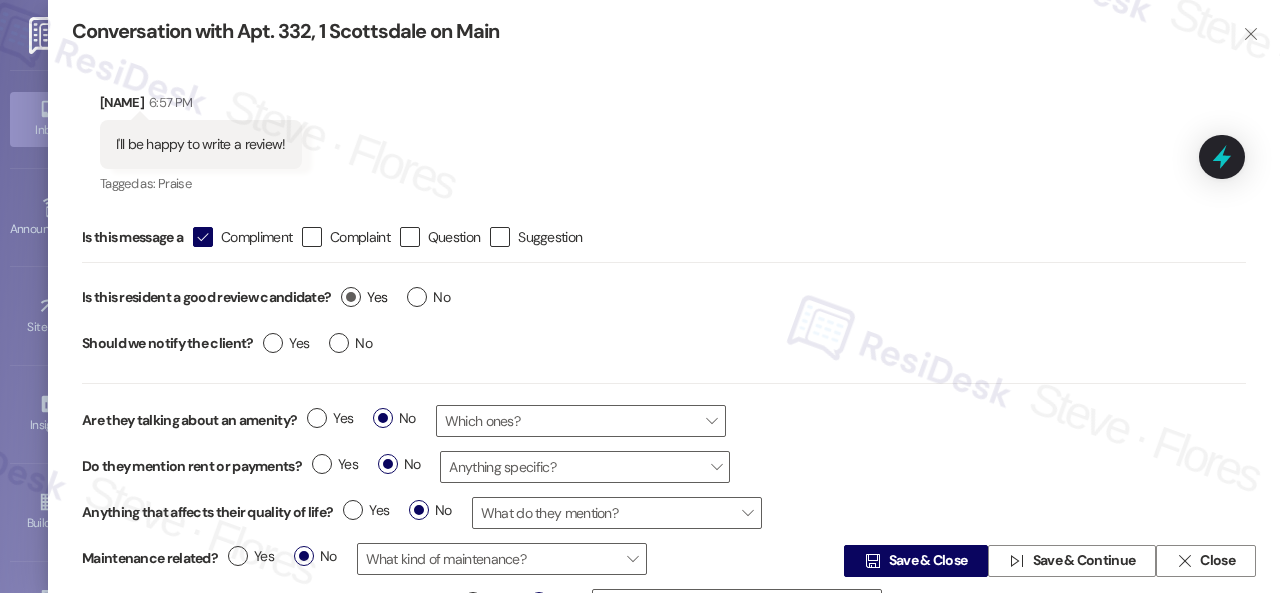 type on "That's wonderful, {{first_name}}! I'm happy to help you with the link for writing a review. I'll send it over right away. Let me know if you" 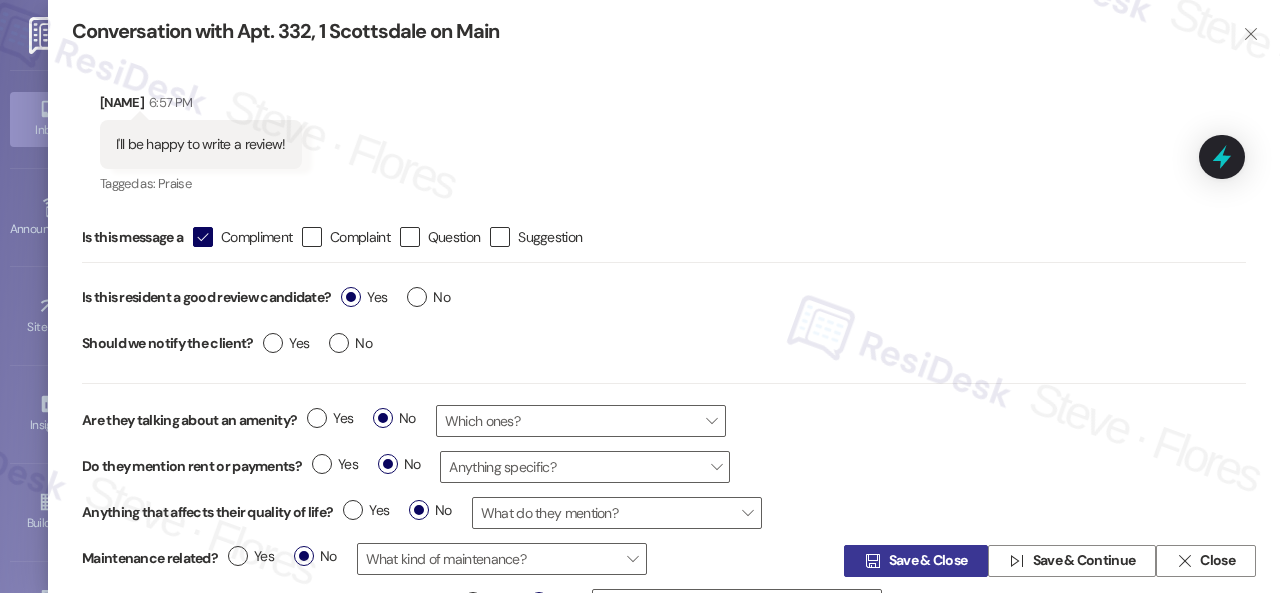 click on " Save & Close" at bounding box center (916, 561) 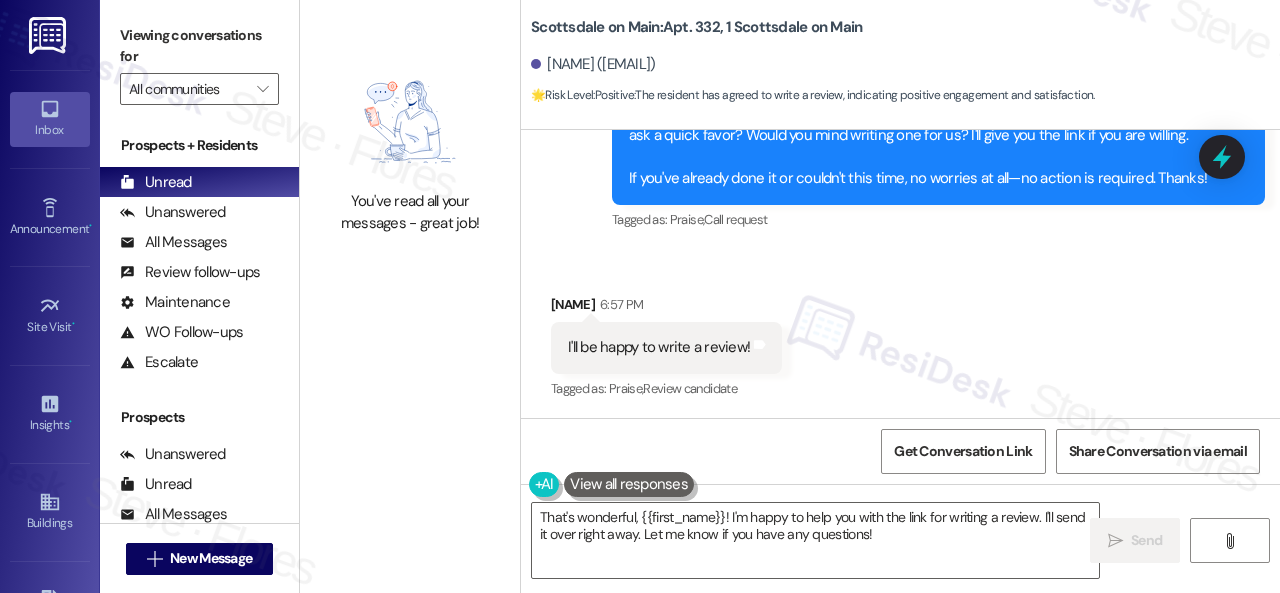 scroll, scrollTop: 2700, scrollLeft: 0, axis: vertical 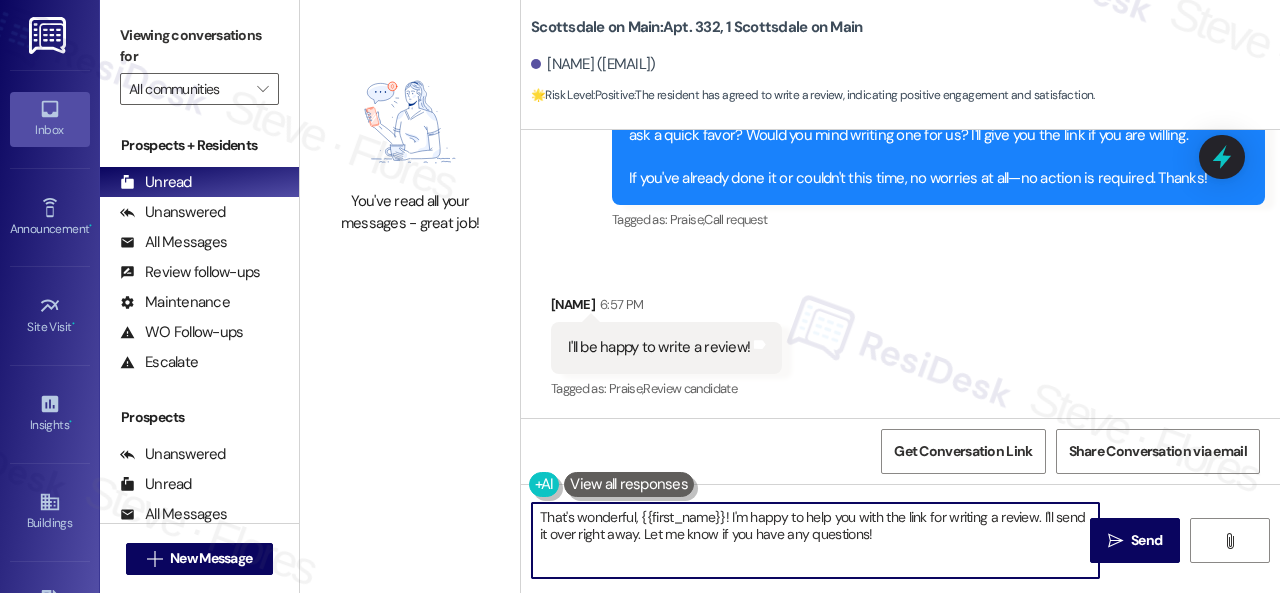 drag, startPoint x: 894, startPoint y: 543, endPoint x: 380, endPoint y: 482, distance: 517.607 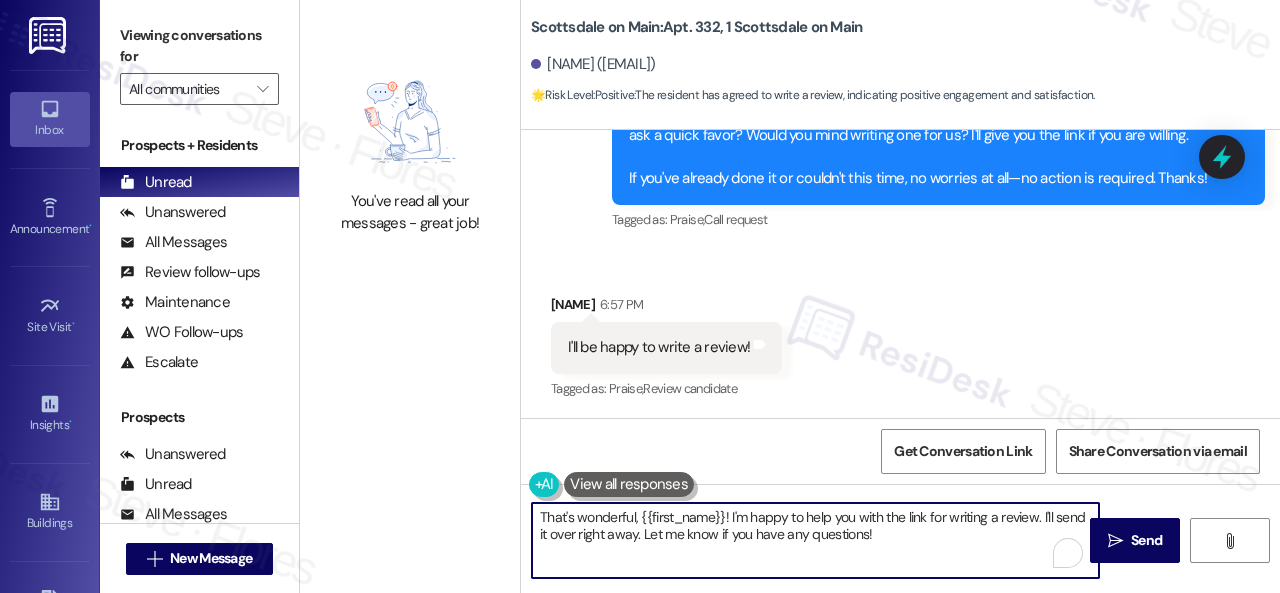 paste on "nk you! Your feedback means a lot to us. If you had a great experience, we’d love for you to share your thoughts!
If you haven’t left a review yet, please take a moment here:
{{google_review_link}}
We truly appreciate your support! Let me know once you're done" 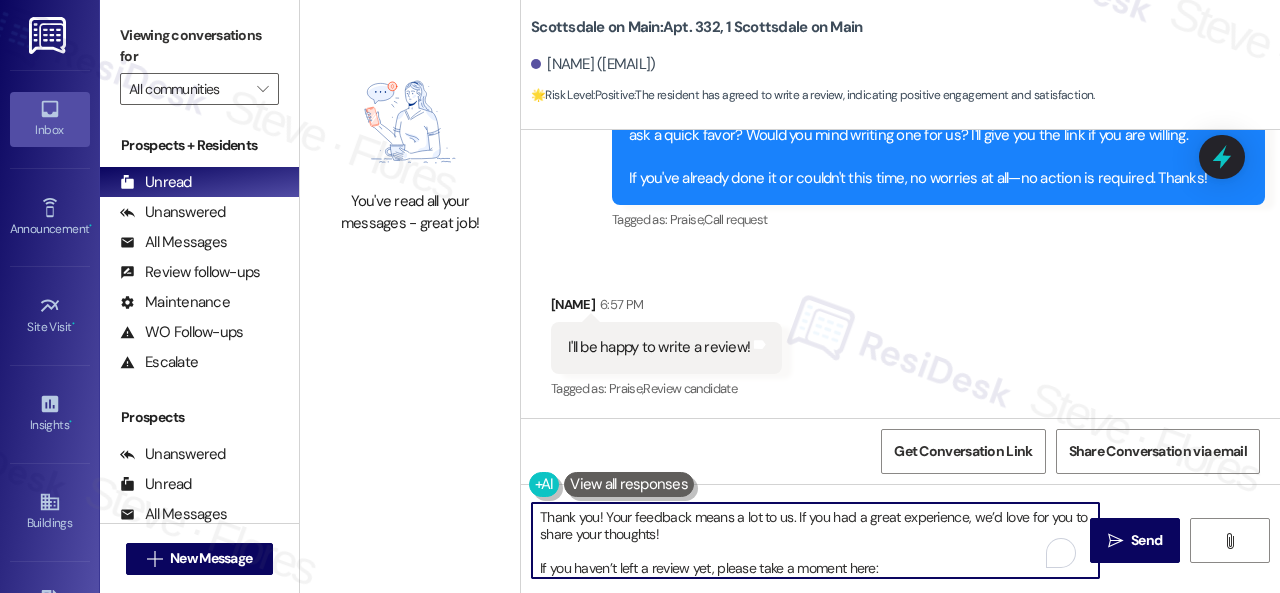 scroll, scrollTop: 68, scrollLeft: 0, axis: vertical 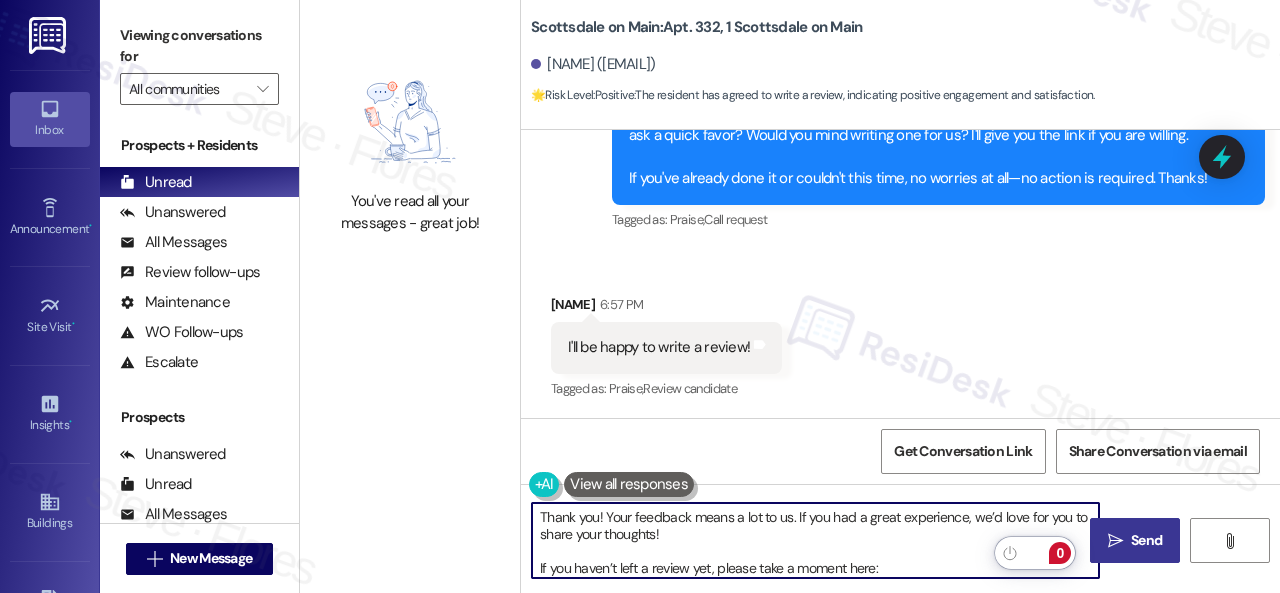 type on "Thank you! Your feedback means a lot to us. If you had a great experience, we’d love for you to share your thoughts!
If you haven’t left a review yet, please take a moment here:
{{google_review_link}}
We truly appreciate your support! Let me know once you're done!" 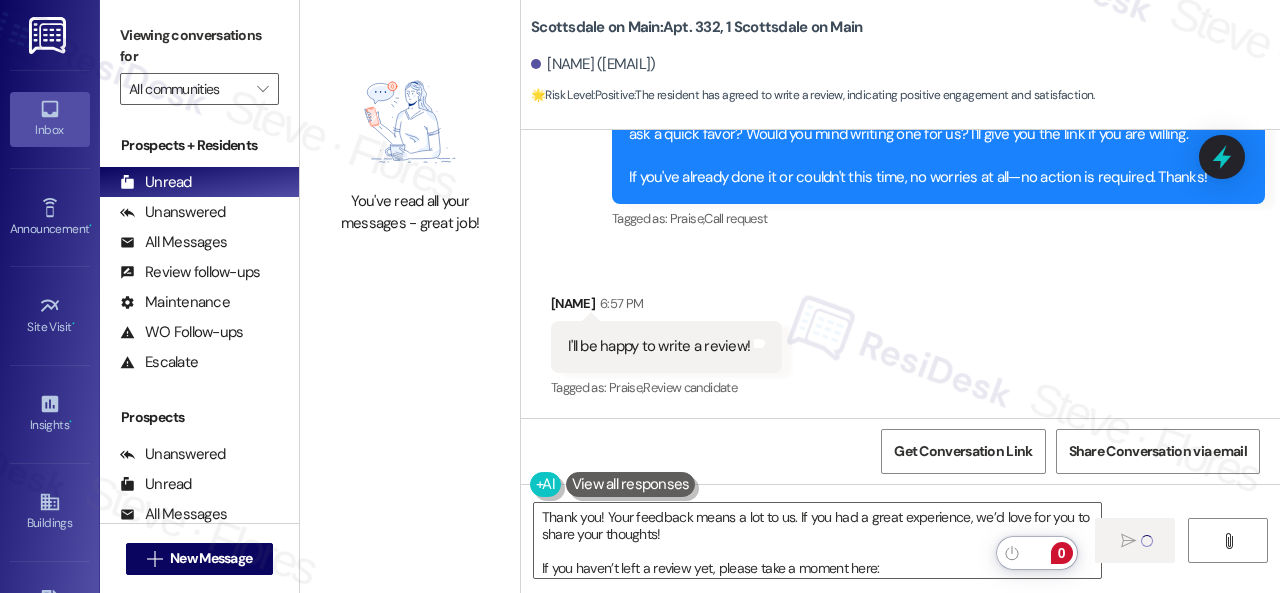 type 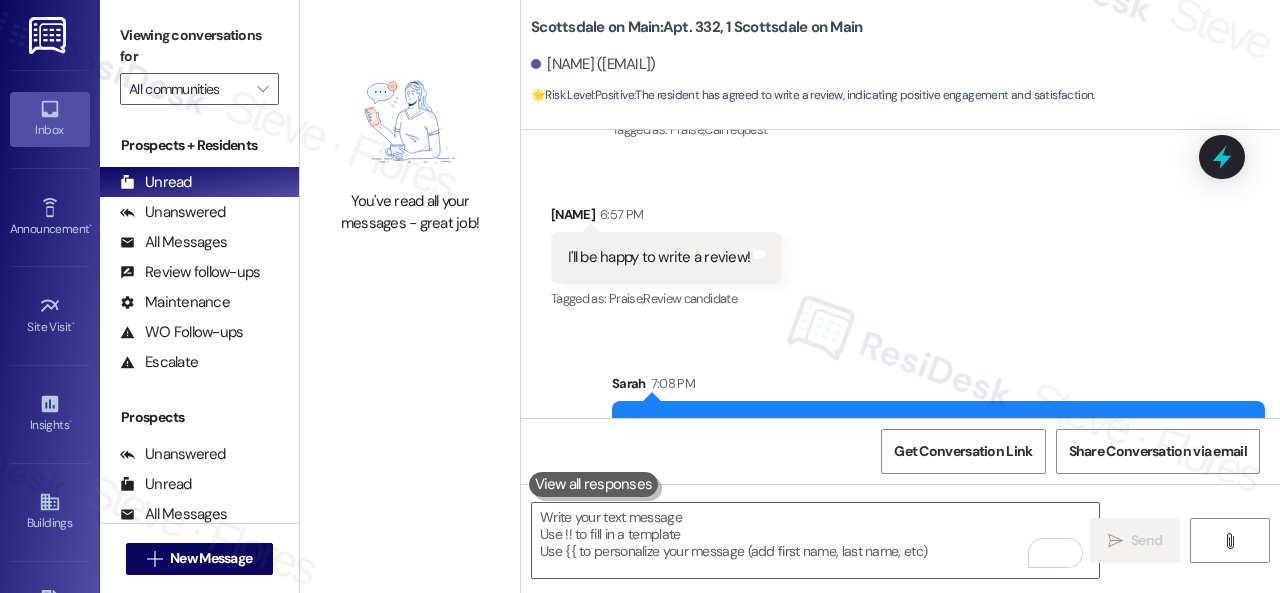 scroll, scrollTop: 2990, scrollLeft: 0, axis: vertical 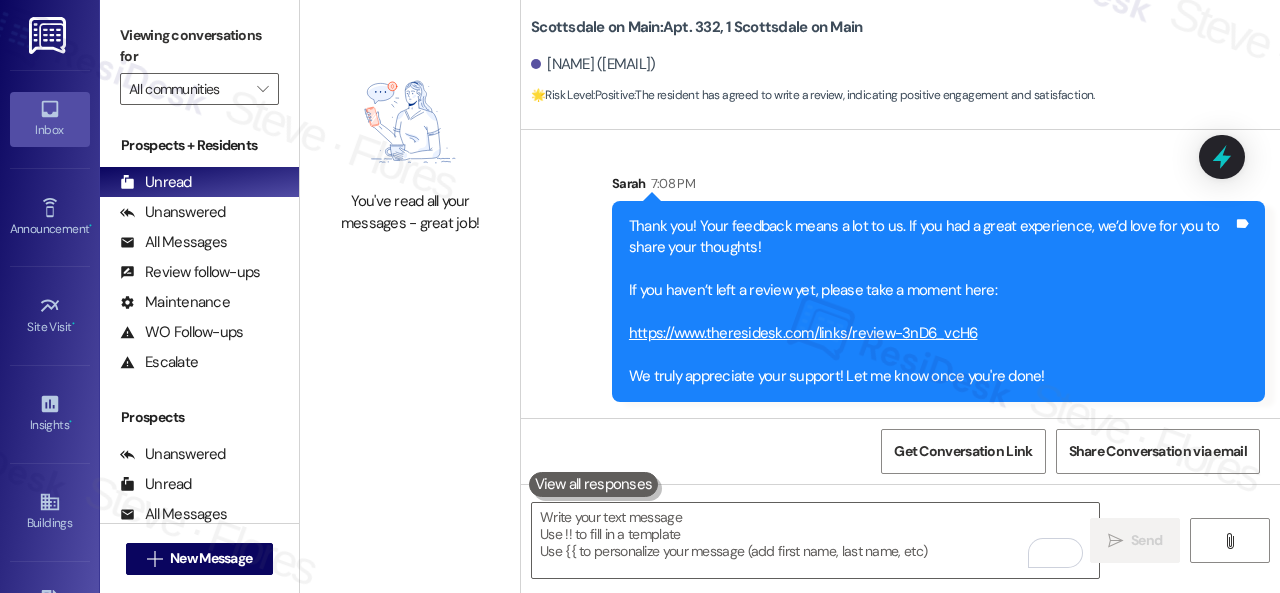 click on "Sent via SMS Sarah 7:08 PM Thank you! Your feedback means a lot to us. If you had a great experience, we’d love for you to share your thoughts!
If you haven’t left a review yet, please take a moment here:
https://www.theresidesk.com/links/review-3nD6_vcH6
We truly appreciate your support! Let me know once you're done! Tags and notes" at bounding box center (900, 272) 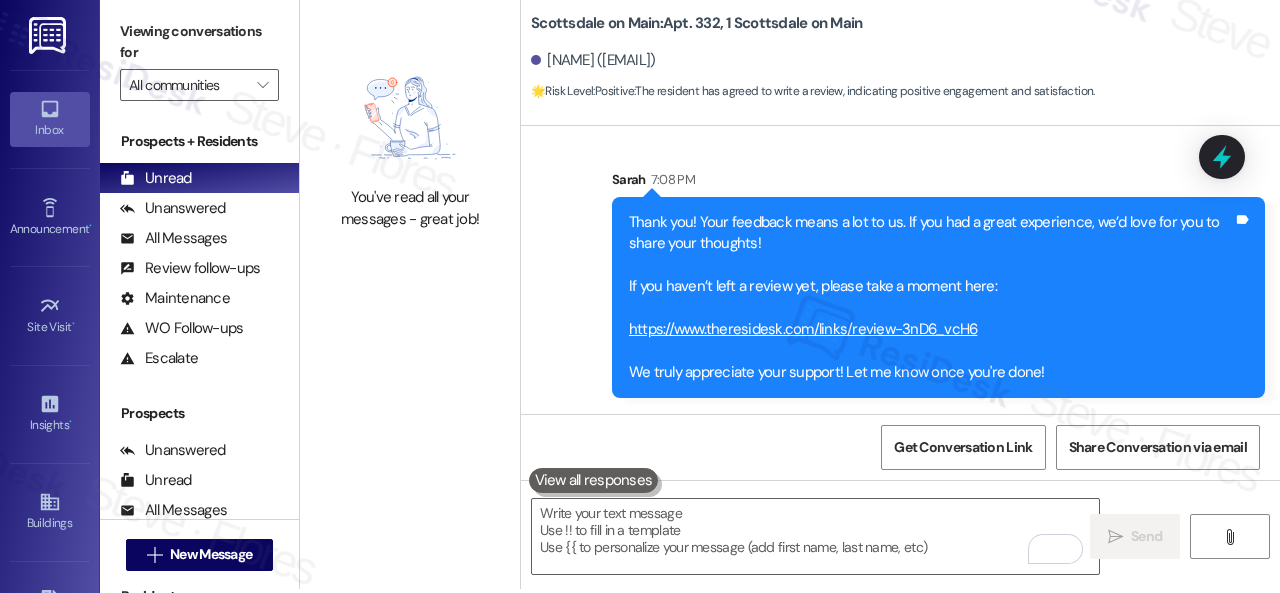 scroll, scrollTop: 6, scrollLeft: 0, axis: vertical 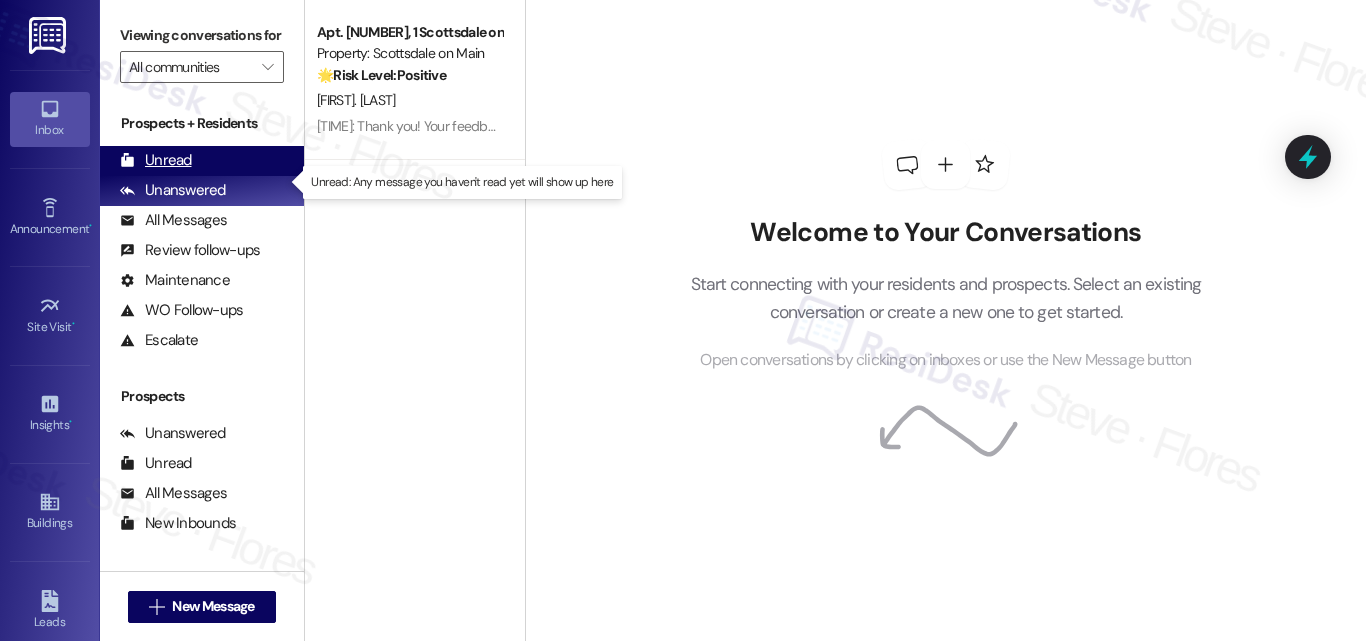 click on "Unread" at bounding box center [156, 160] 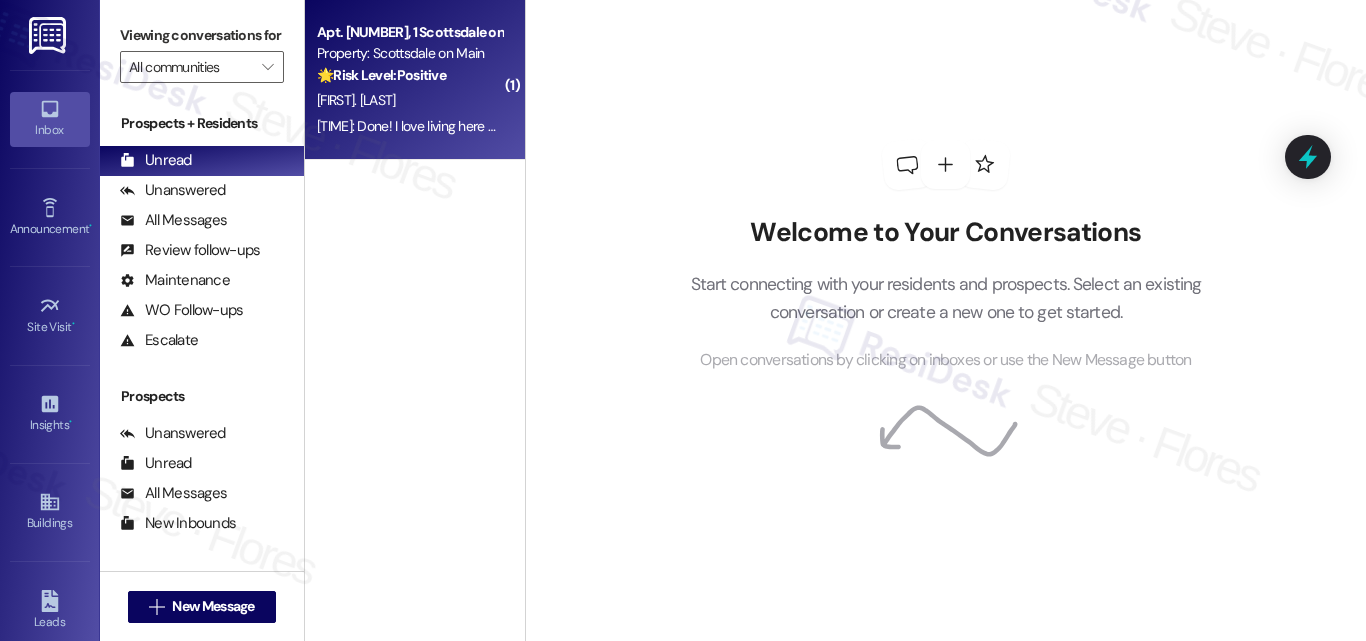click on "[FIRST]. [LAST]" at bounding box center [409, 100] 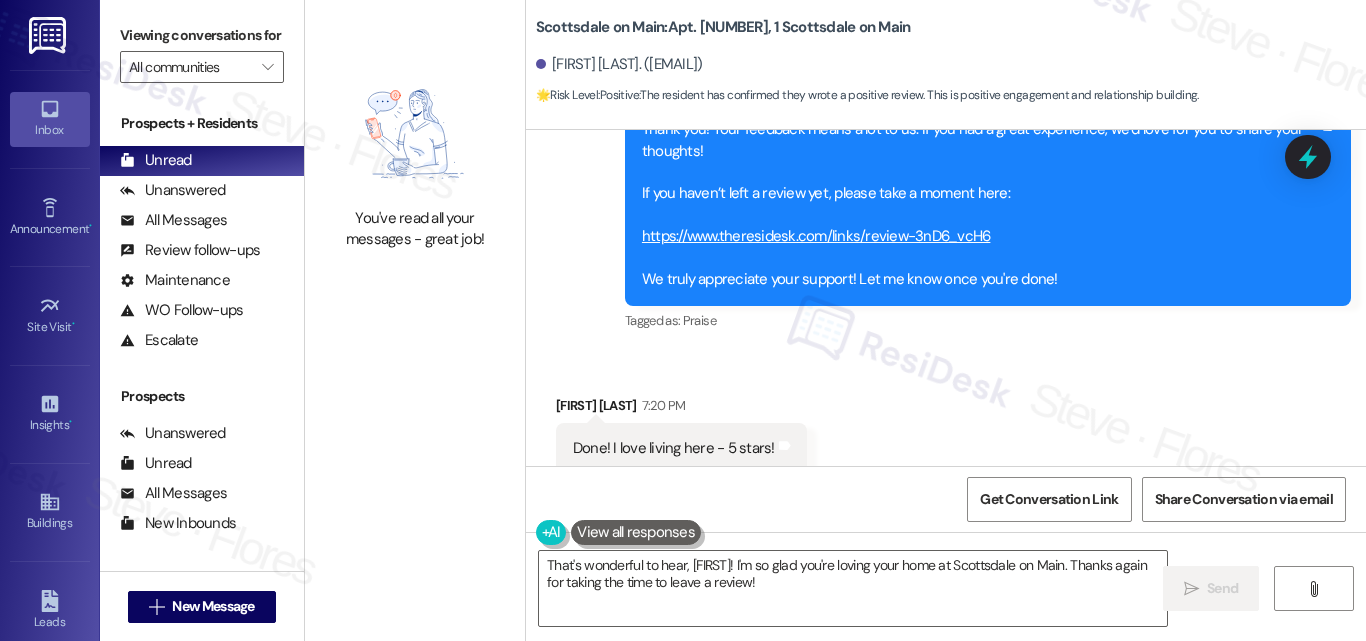 scroll, scrollTop: 2954, scrollLeft: 0, axis: vertical 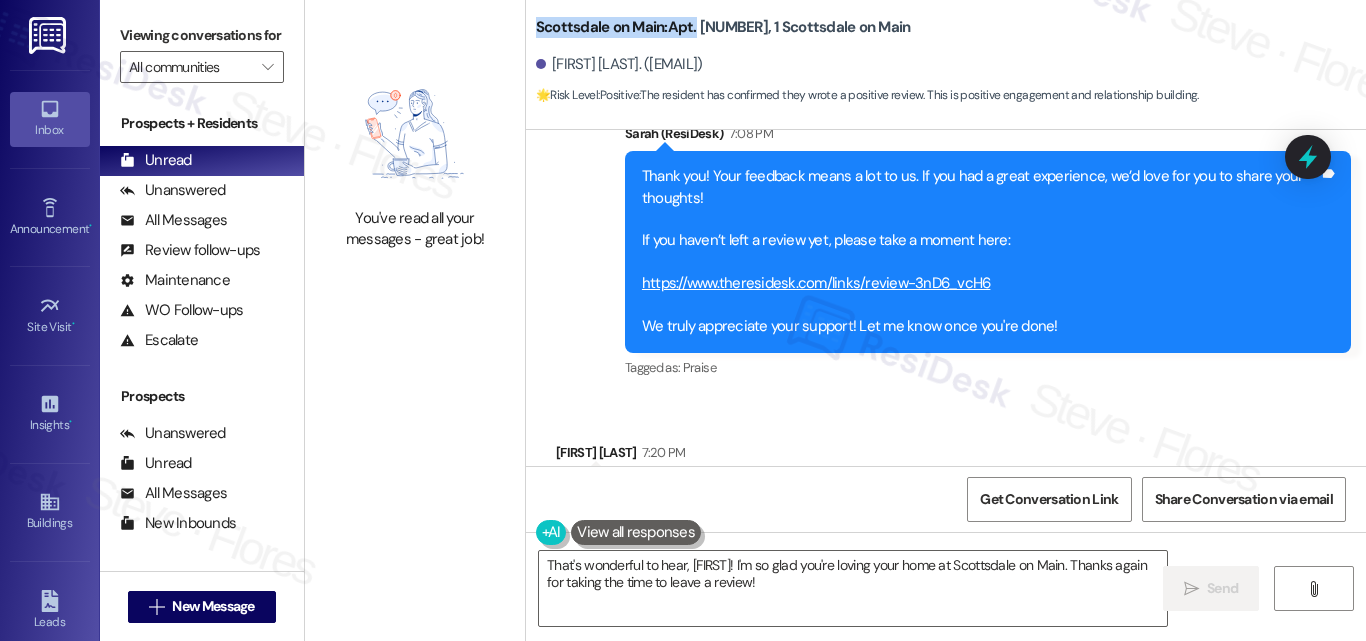 drag, startPoint x: 522, startPoint y: 19, endPoint x: 692, endPoint y: 14, distance: 170.07352 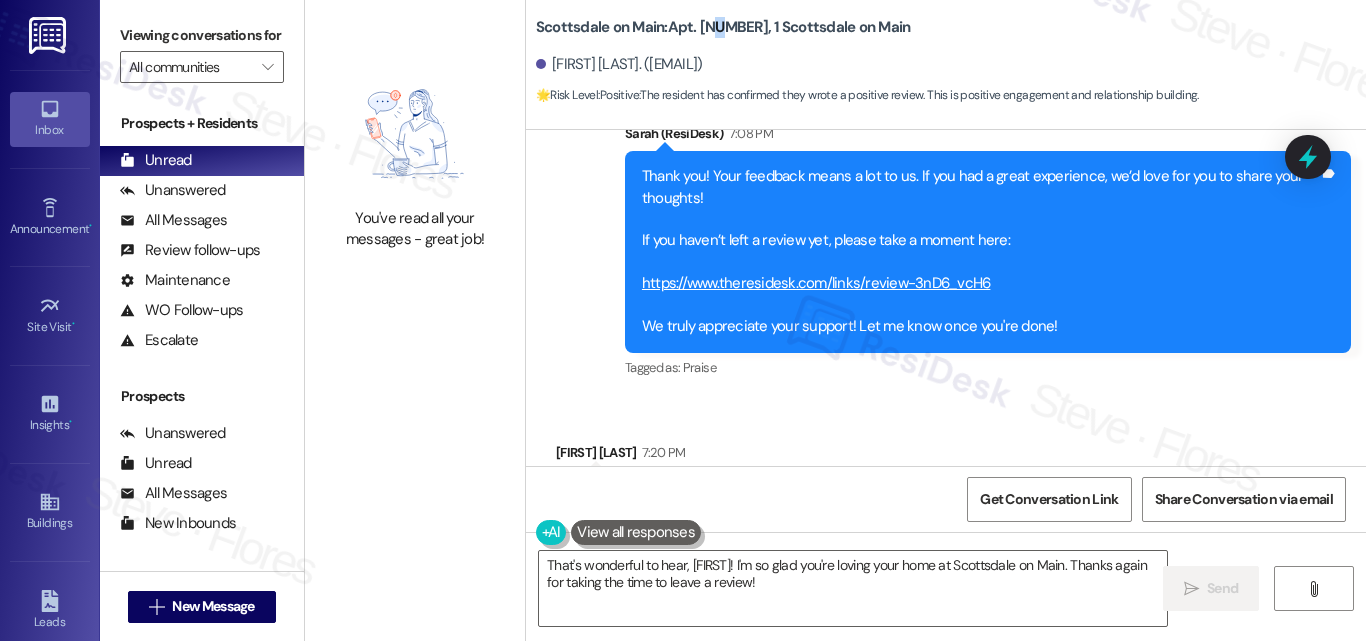 drag, startPoint x: 707, startPoint y: 26, endPoint x: 718, endPoint y: 30, distance: 11.7046995 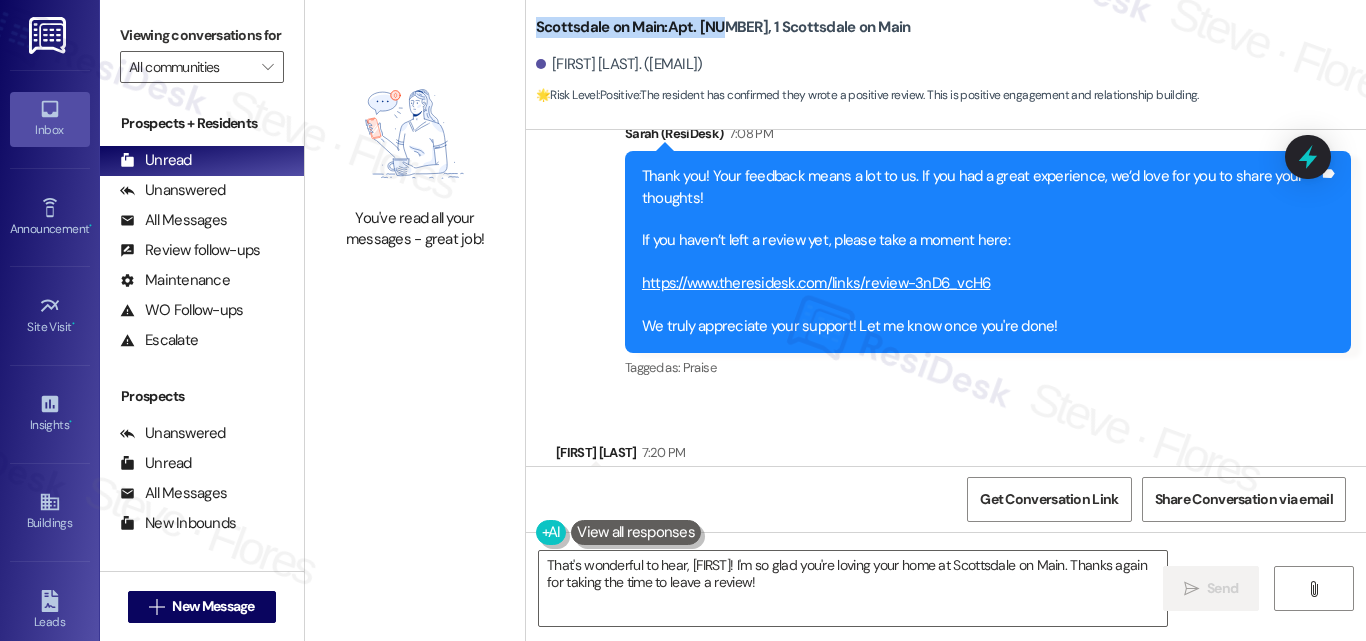 drag, startPoint x: 718, startPoint y: 30, endPoint x: 532, endPoint y: 25, distance: 186.0672 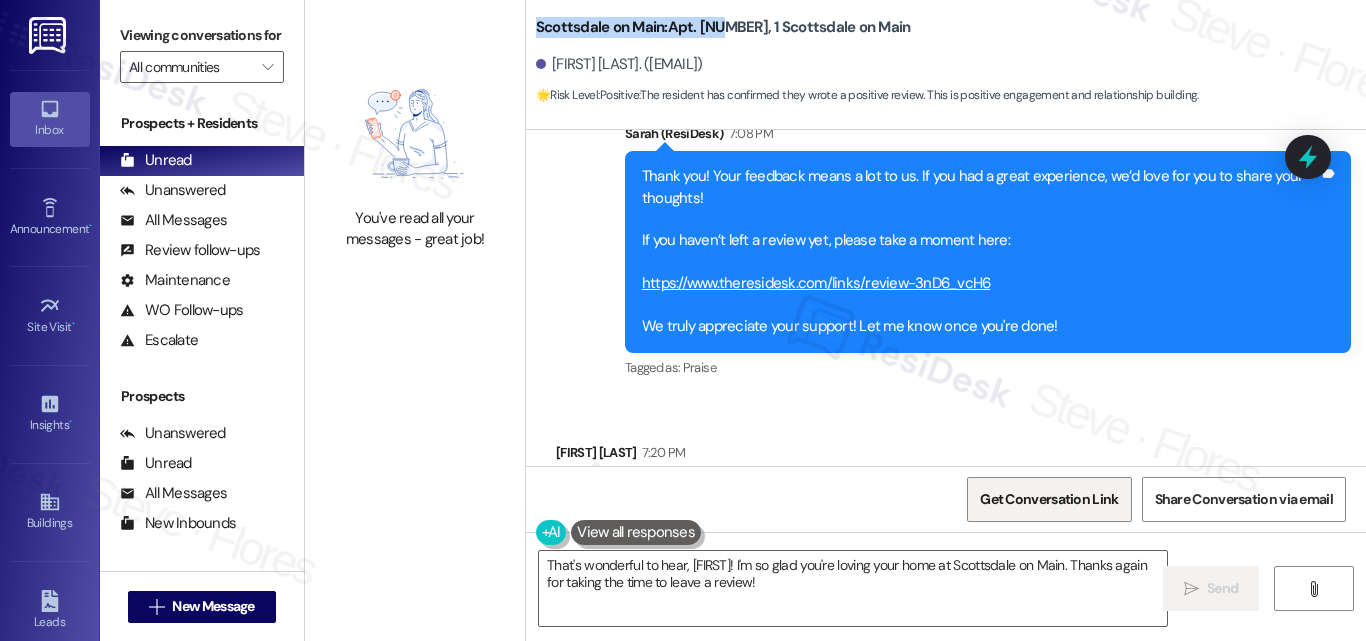 click on "Get Conversation Link" at bounding box center [1049, 499] 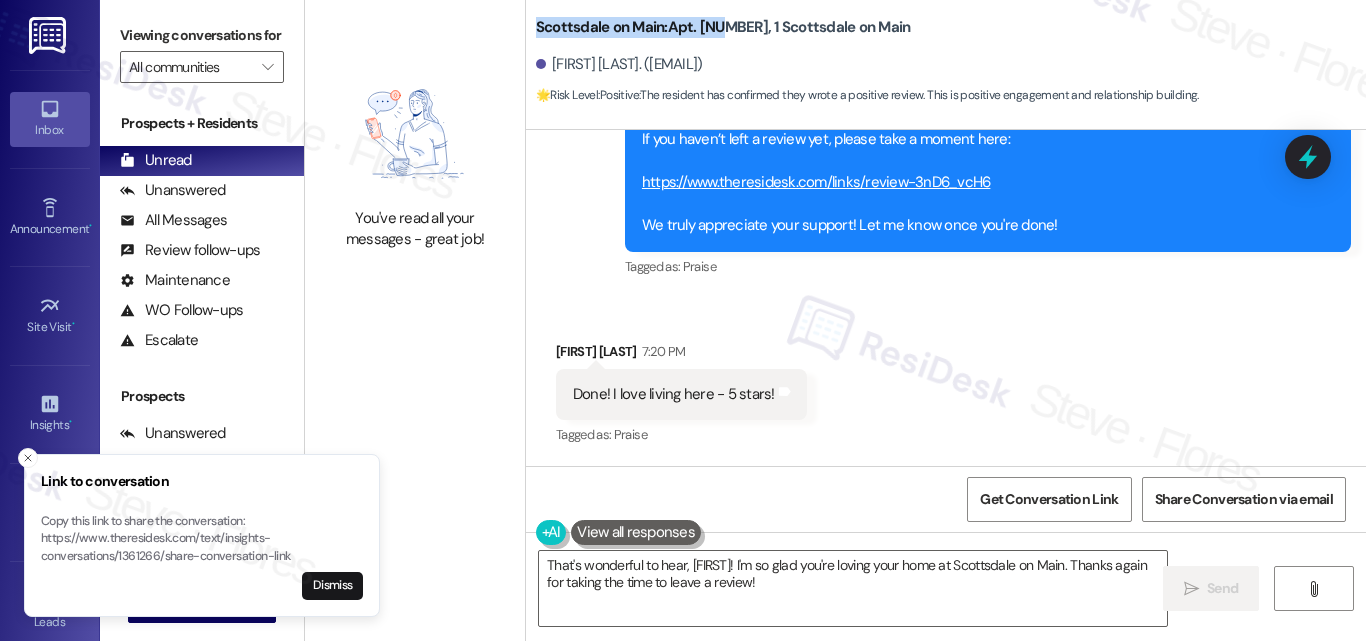 scroll, scrollTop: 2955, scrollLeft: 0, axis: vertical 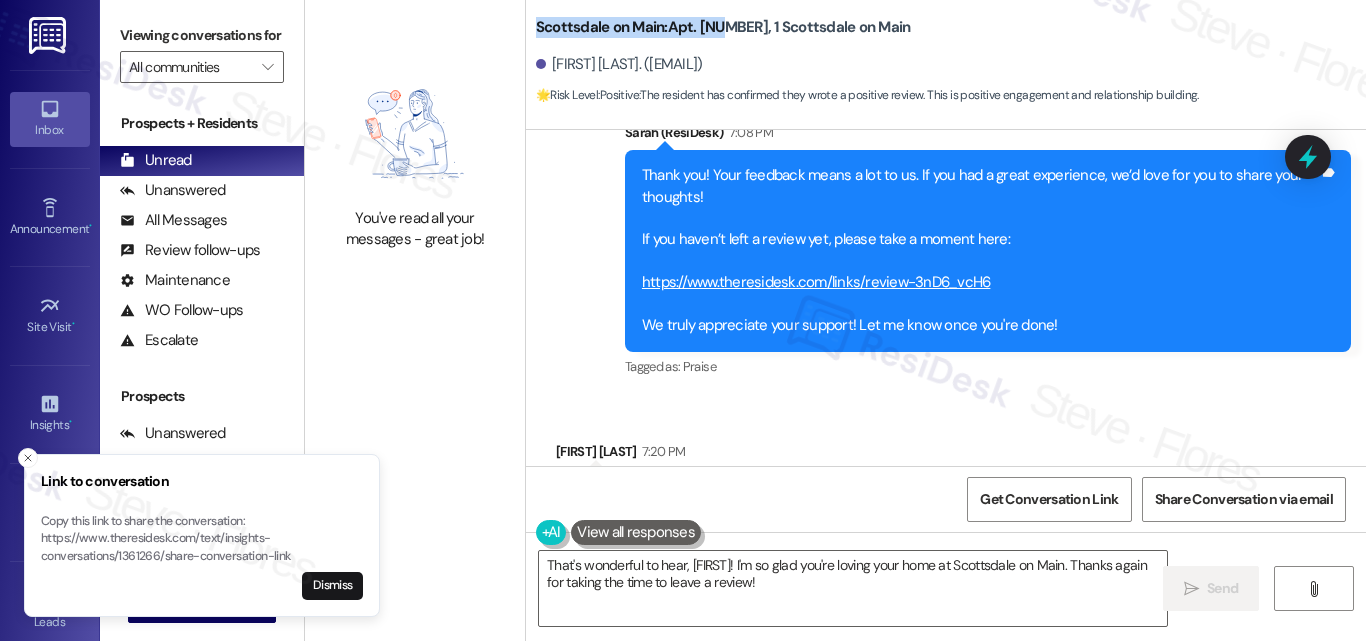 click on "https://www.theresidesk.com/links/review-3nD6_vcH6" at bounding box center [816, 282] 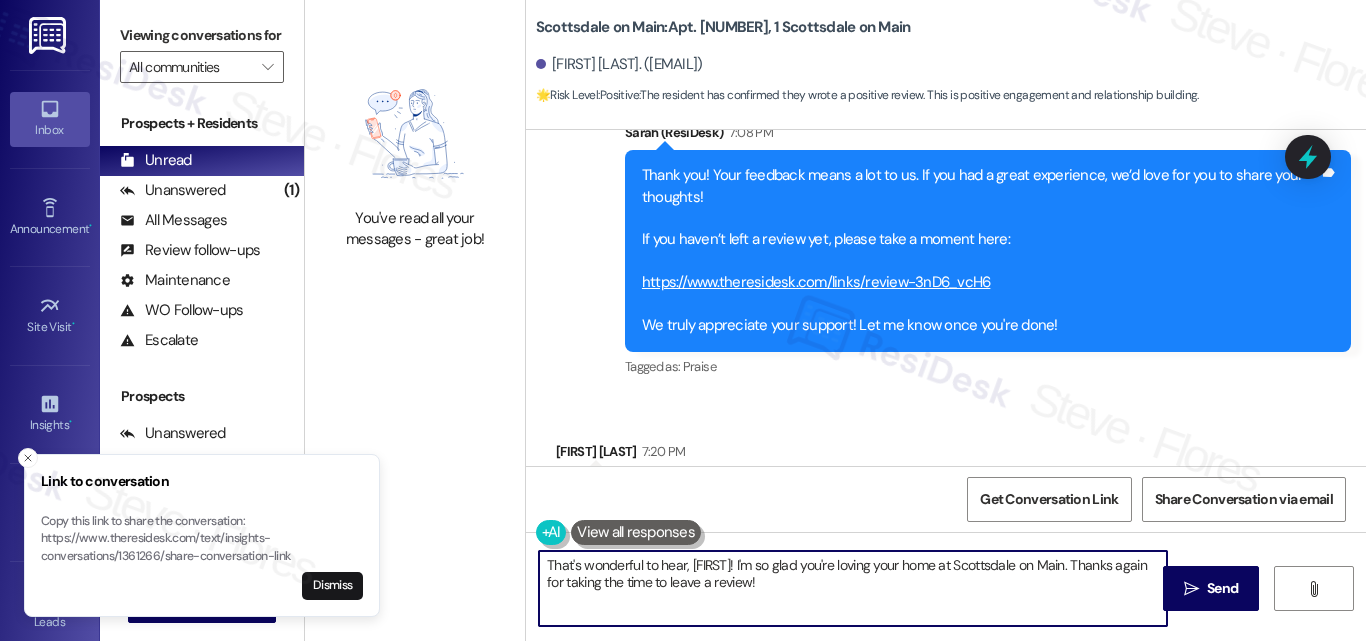 drag, startPoint x: 778, startPoint y: 604, endPoint x: 368, endPoint y: 477, distance: 429.21906 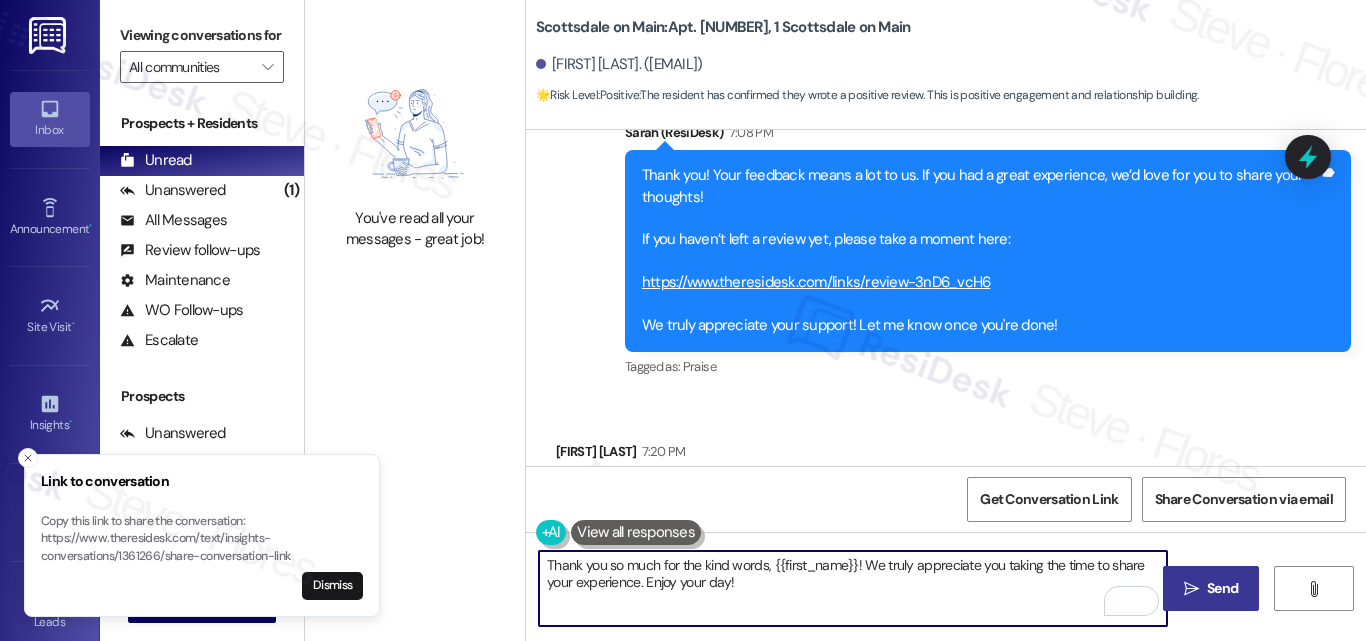 type on "Thank you so much for the kind words, {{first_name}}! We truly appreciate you taking the time to share your experience. Enjoy your day!" 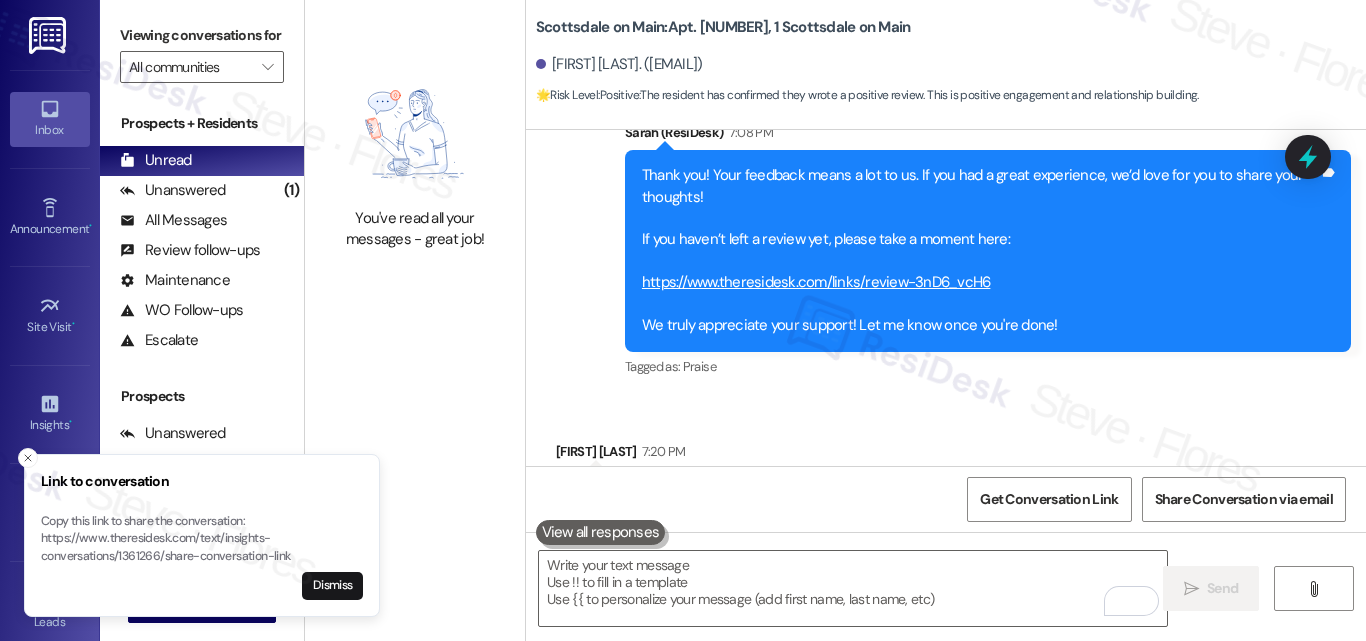 scroll, scrollTop: 3054, scrollLeft: 0, axis: vertical 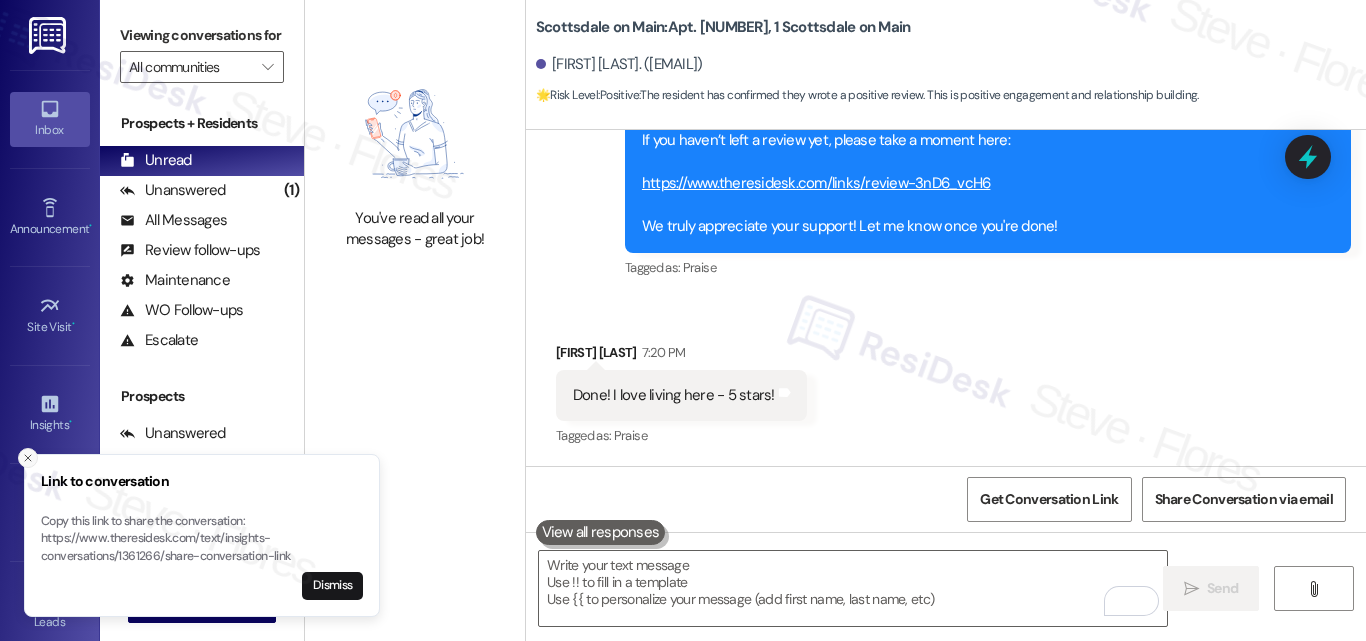 click at bounding box center (28, 458) 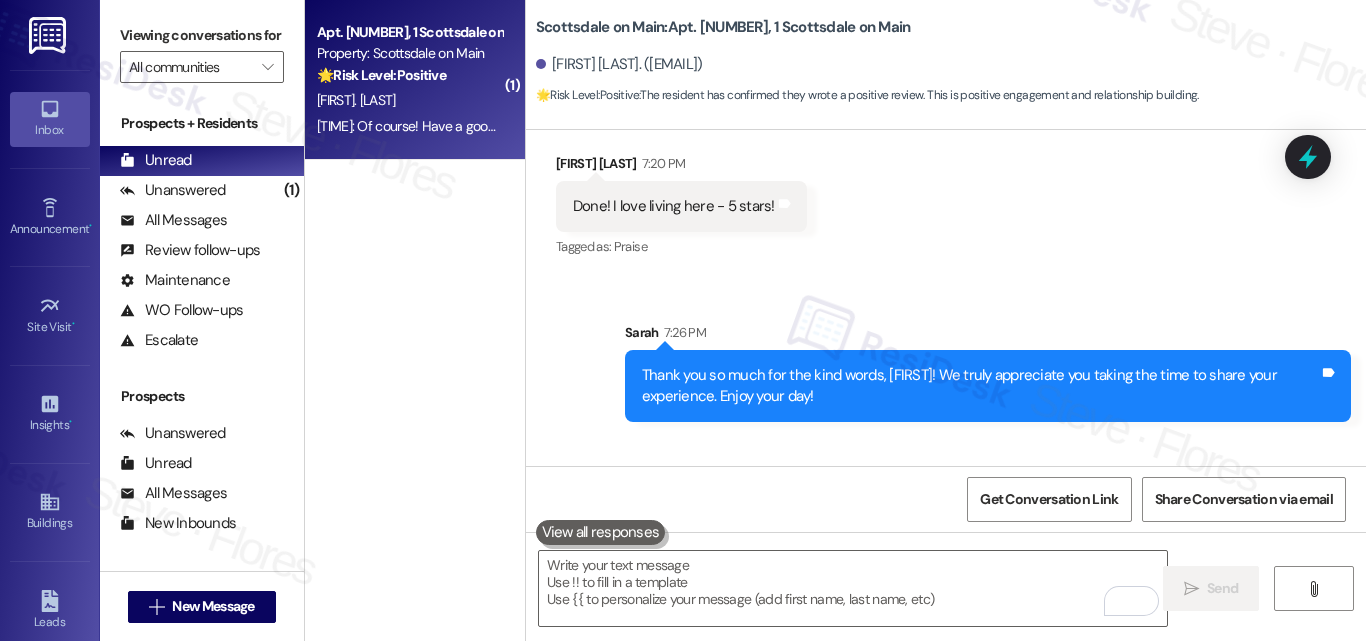 scroll, scrollTop: 3354, scrollLeft: 0, axis: vertical 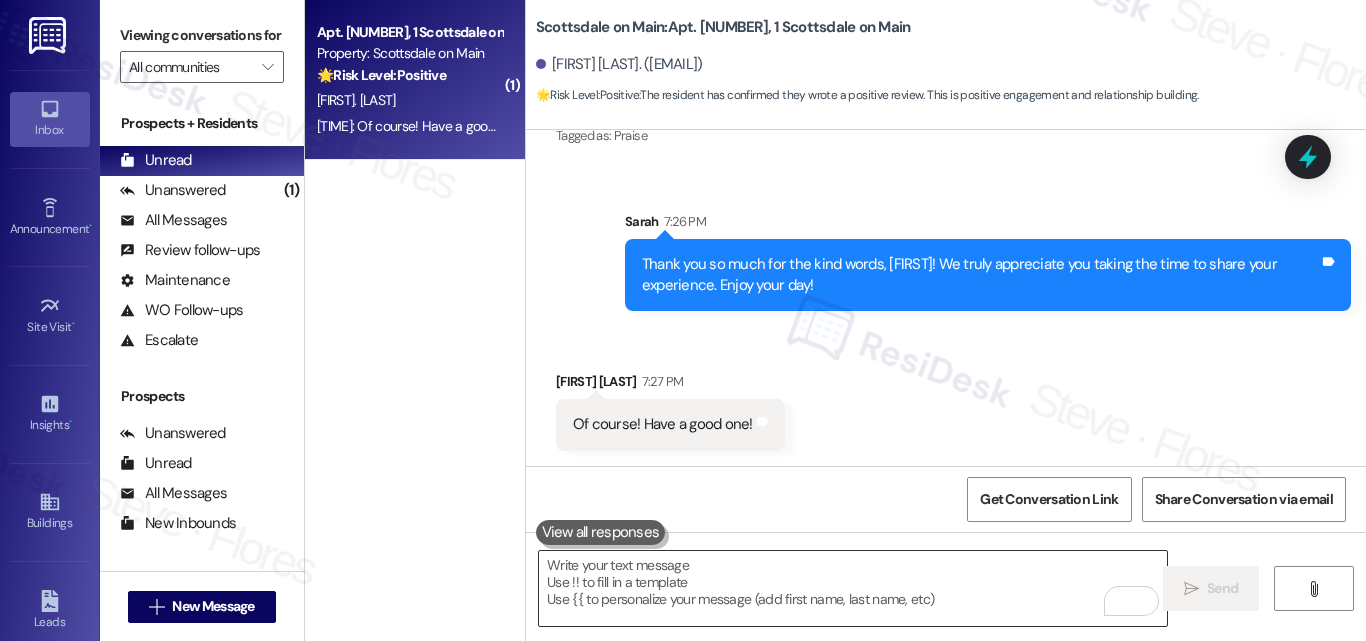 click at bounding box center (853, 588) 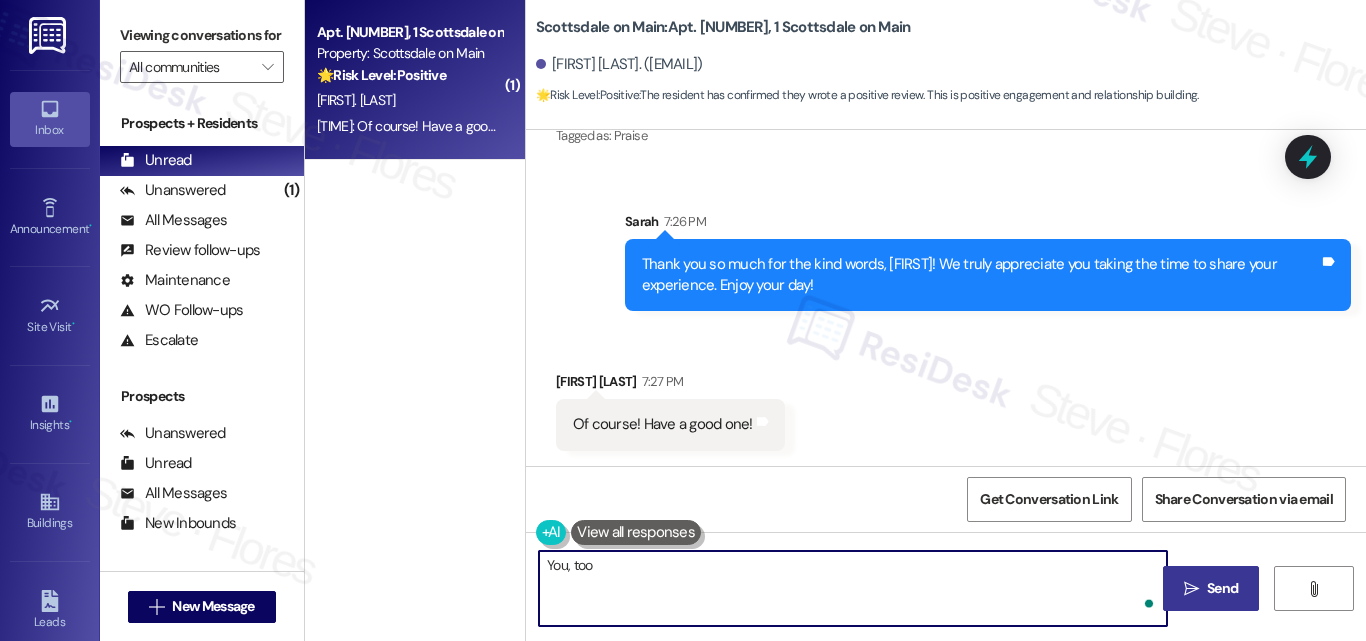 type on "You, too!" 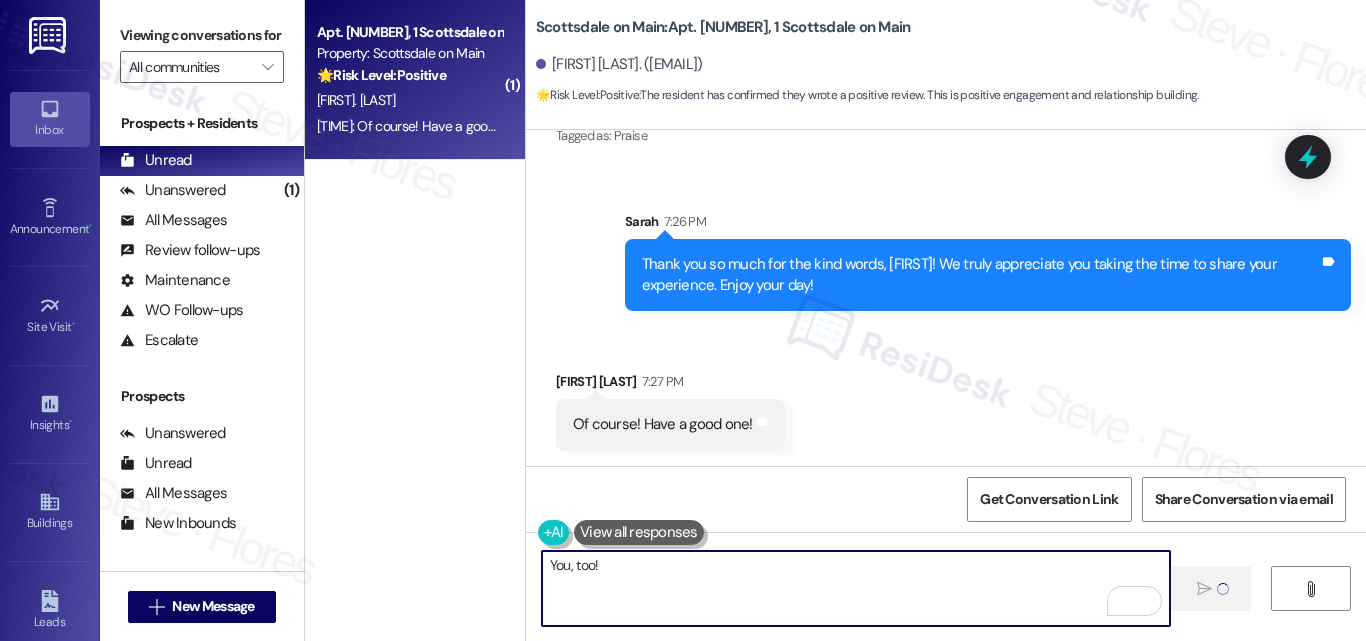 type 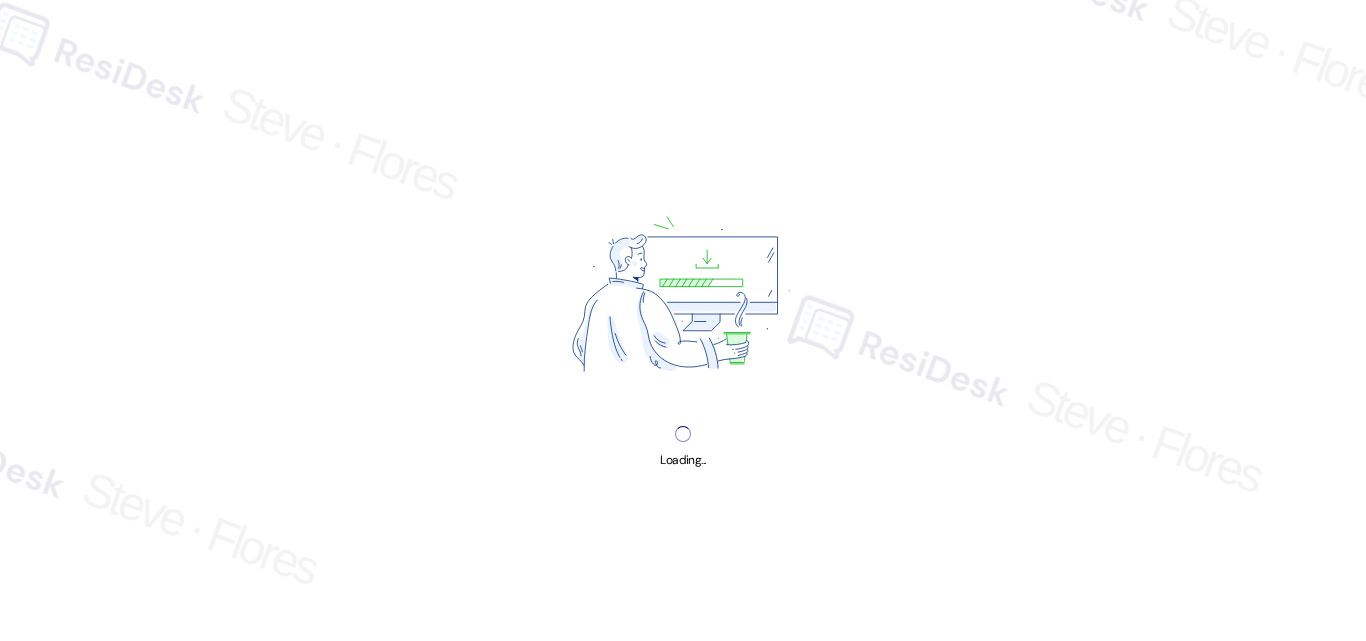 scroll, scrollTop: 0, scrollLeft: 0, axis: both 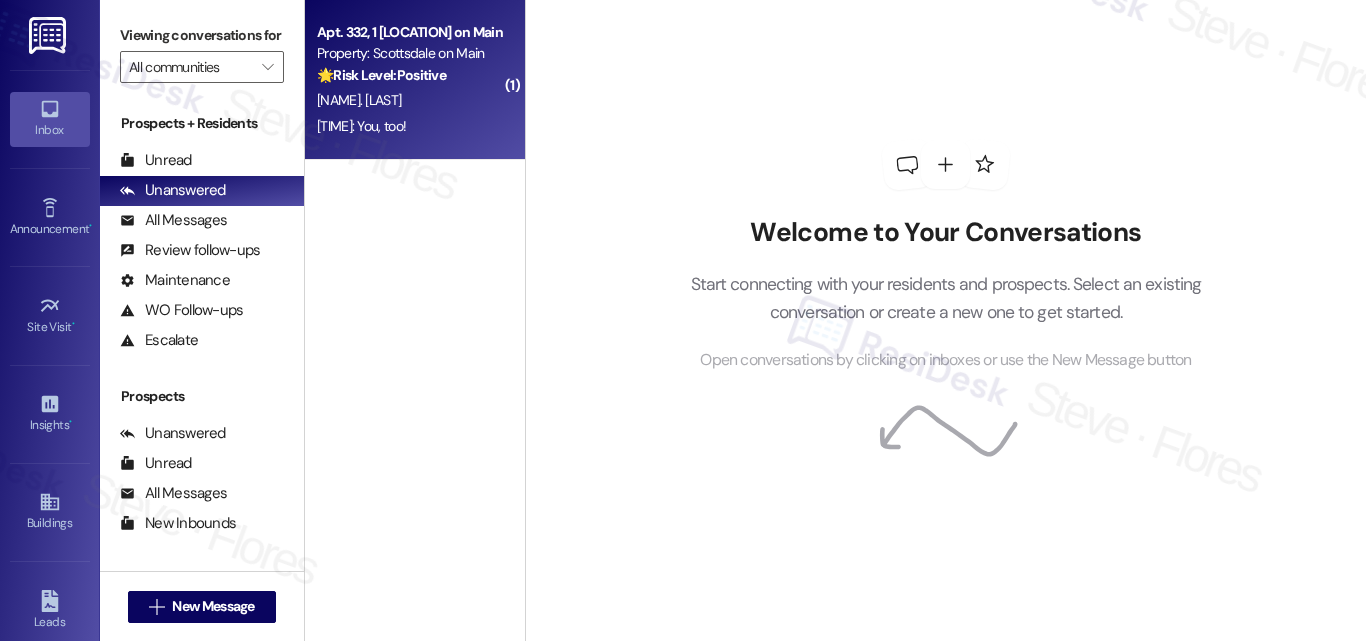 click on "[TIME]: You, too! [TIME]: You, too!" at bounding box center [409, 126] 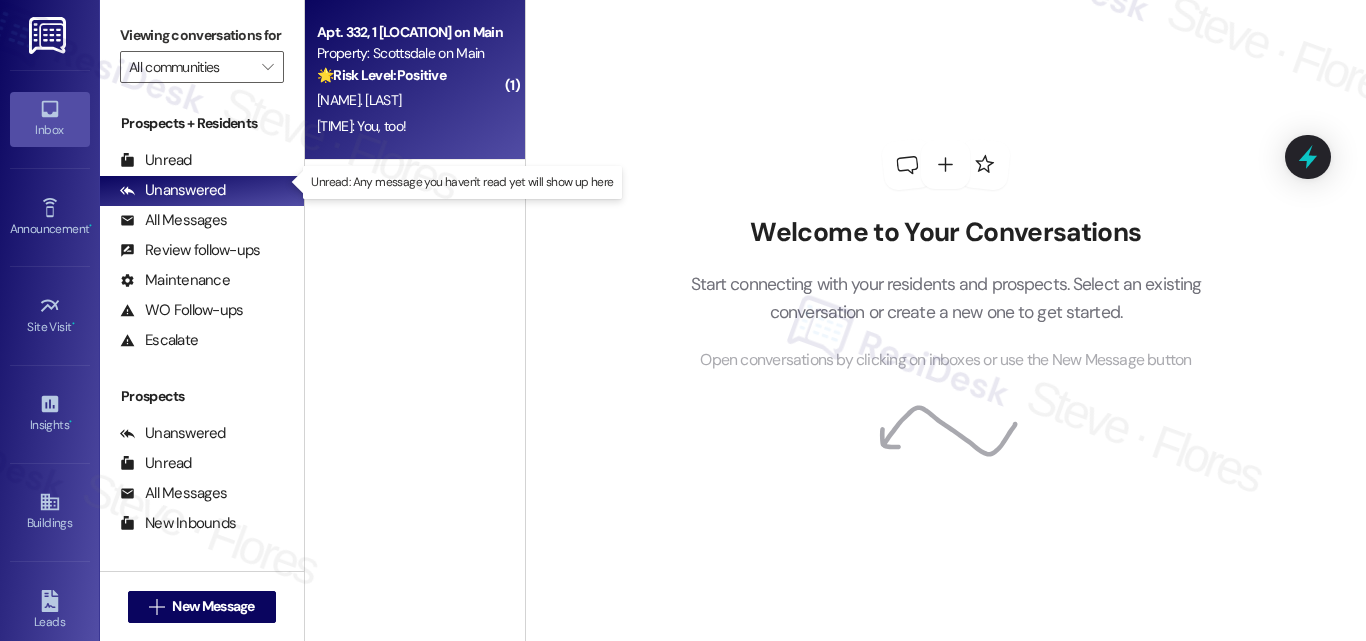 drag, startPoint x: 164, startPoint y: 185, endPoint x: 145, endPoint y: 3, distance: 182.98907 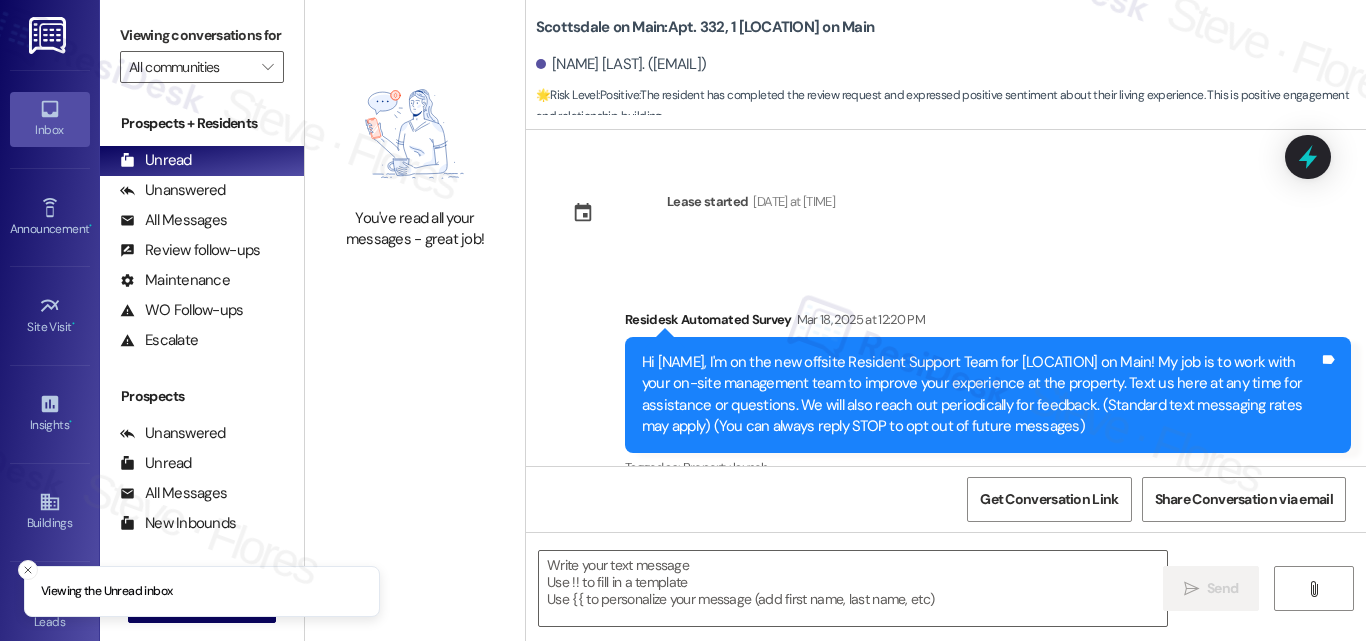type on "Fetching suggested responses. Please feel free to read through the conversation in the meantime." 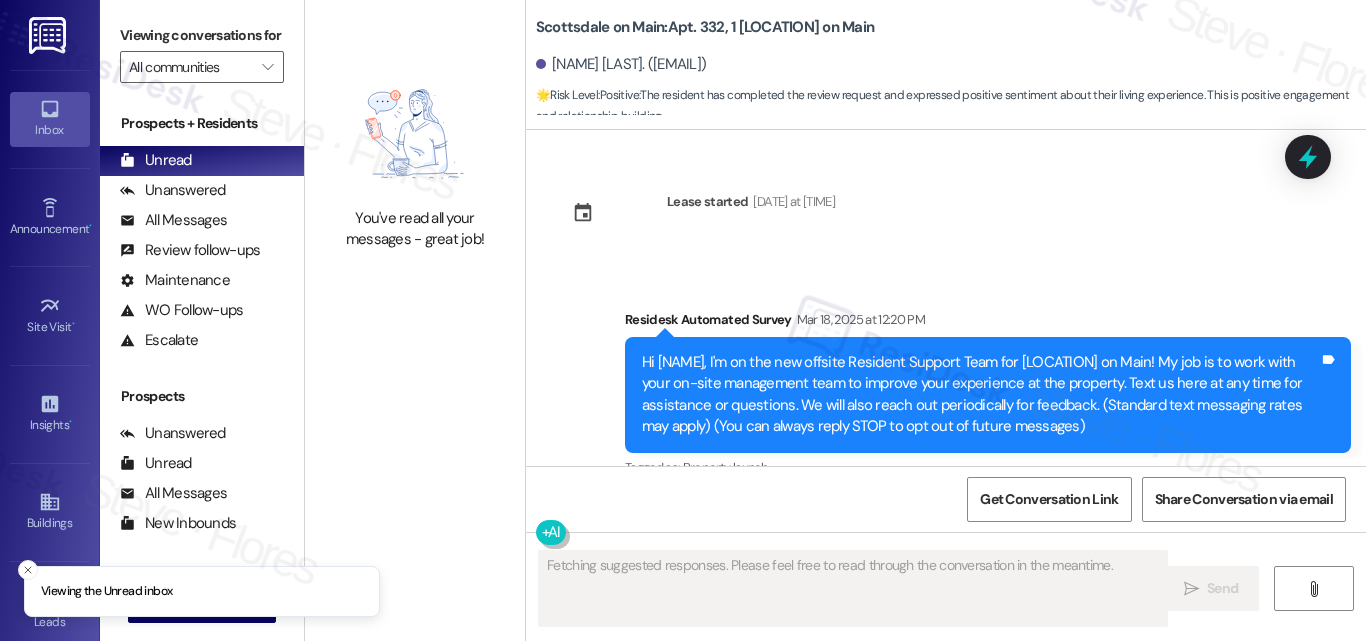 type 